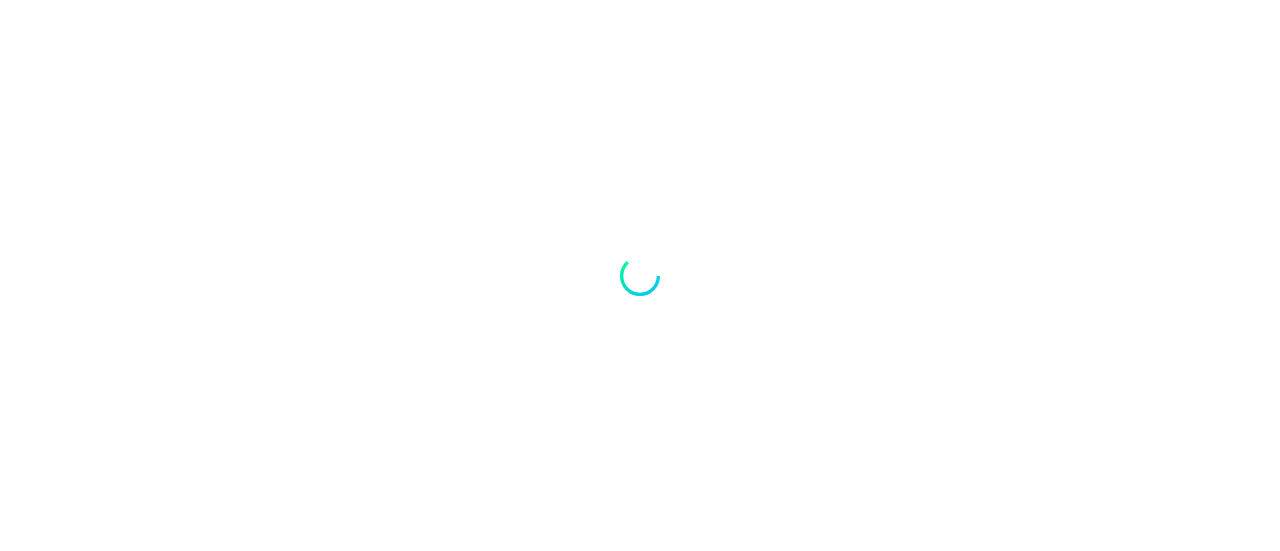 scroll, scrollTop: 0, scrollLeft: 0, axis: both 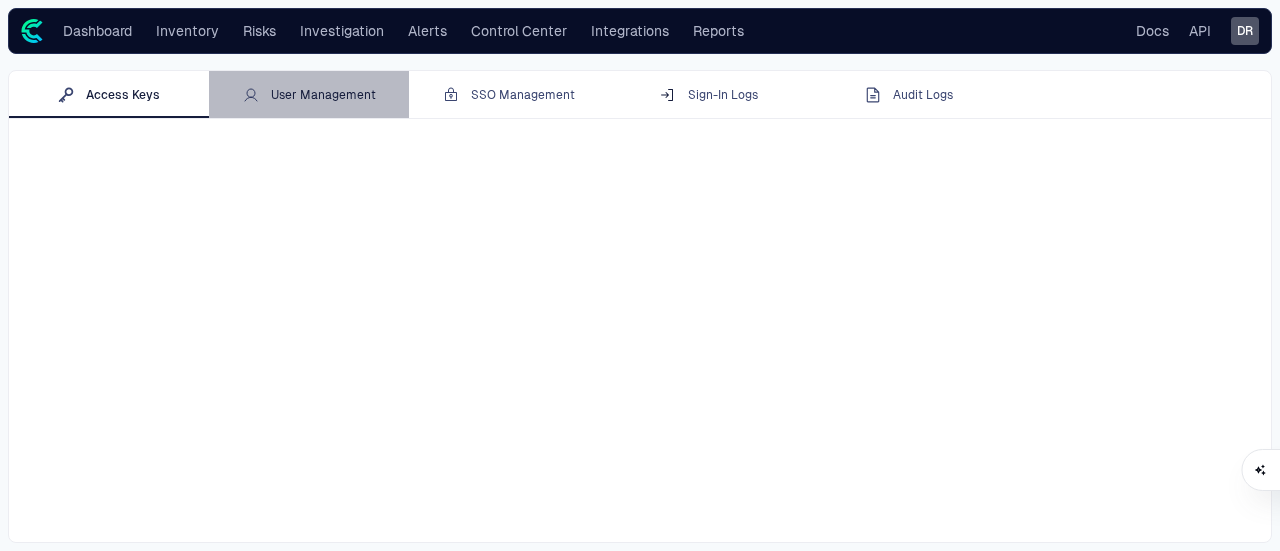 click on "User Management" at bounding box center (309, 95) 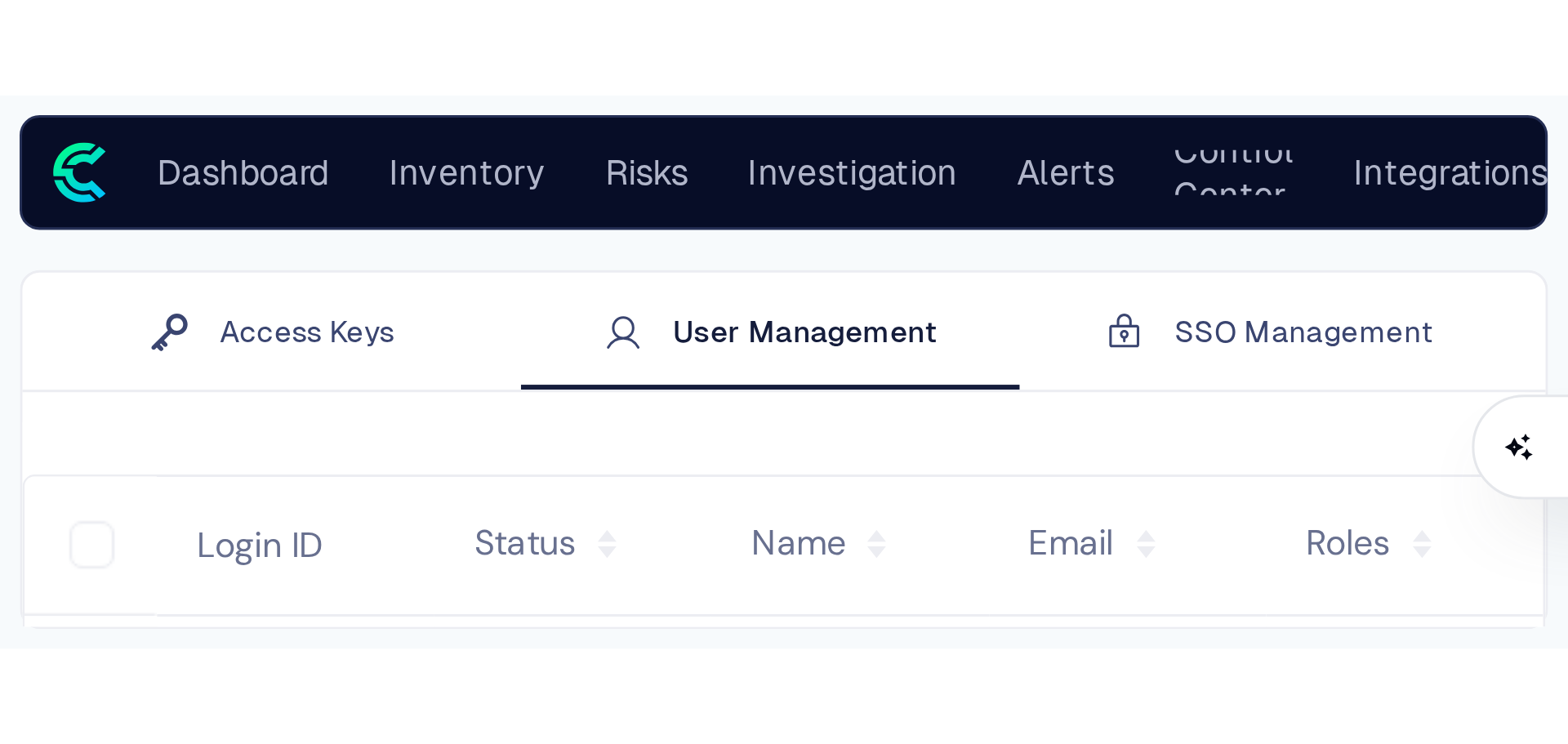 scroll, scrollTop: 0, scrollLeft: 0, axis: both 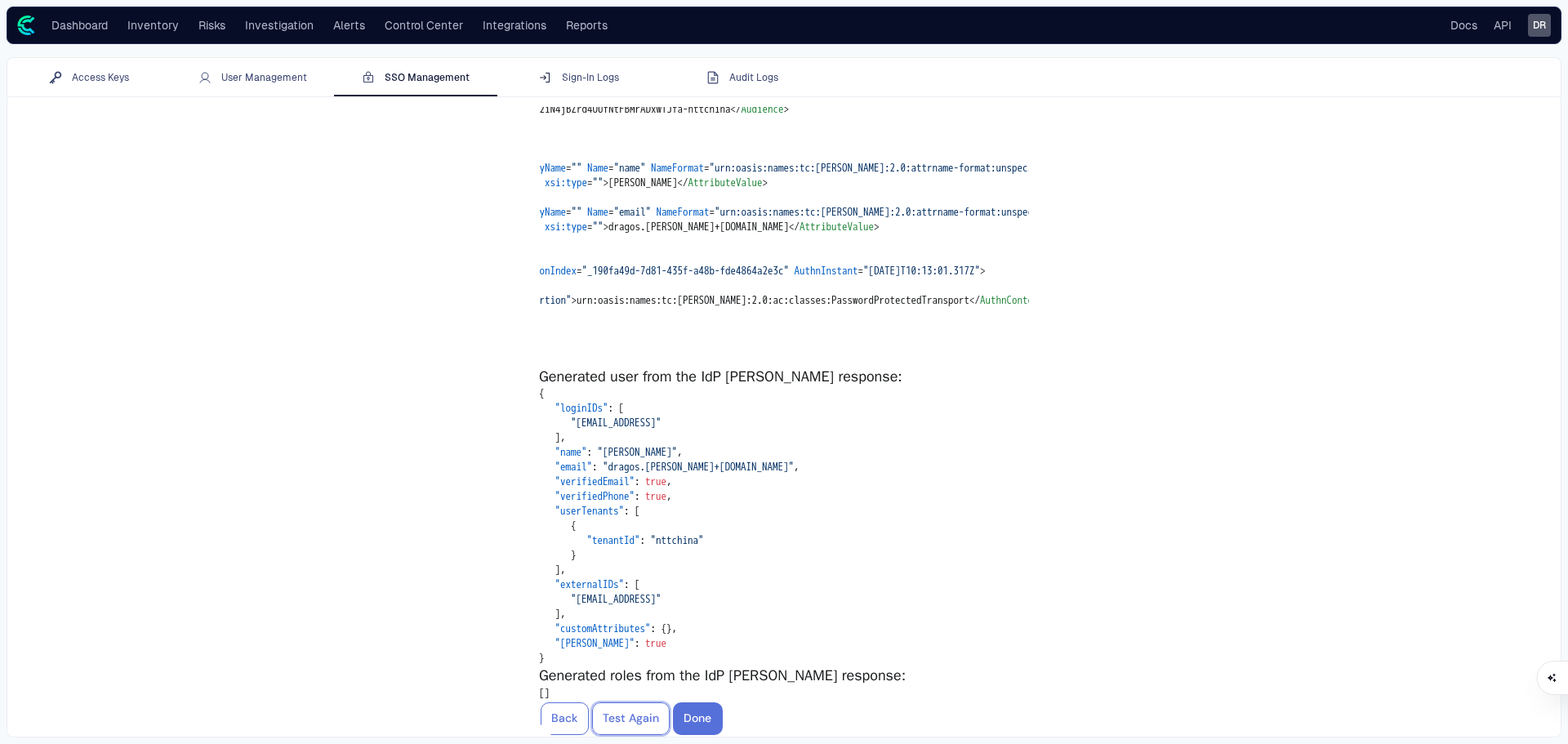 click on "Test Again" at bounding box center (631, 719) 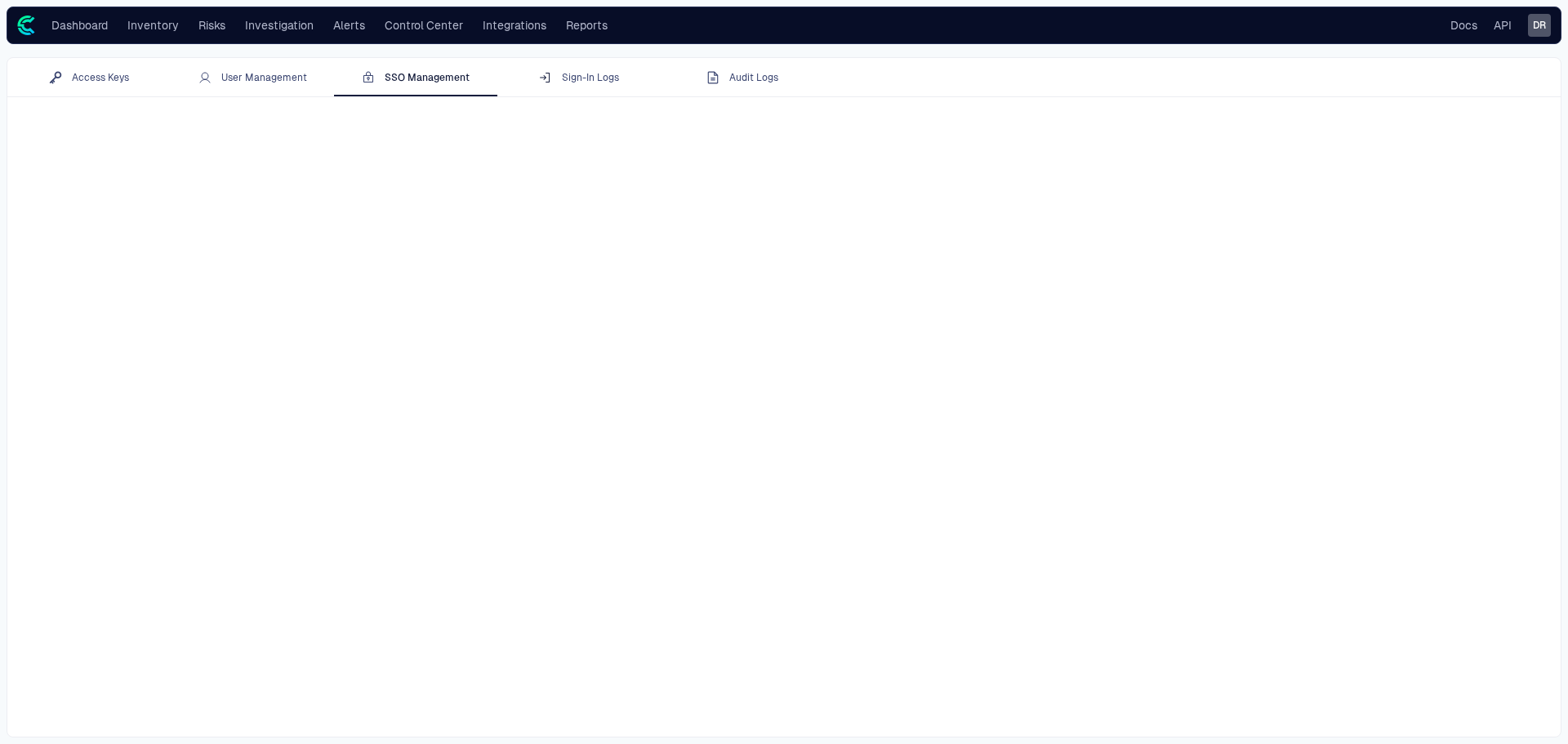 scroll, scrollTop: 0, scrollLeft: 0, axis: both 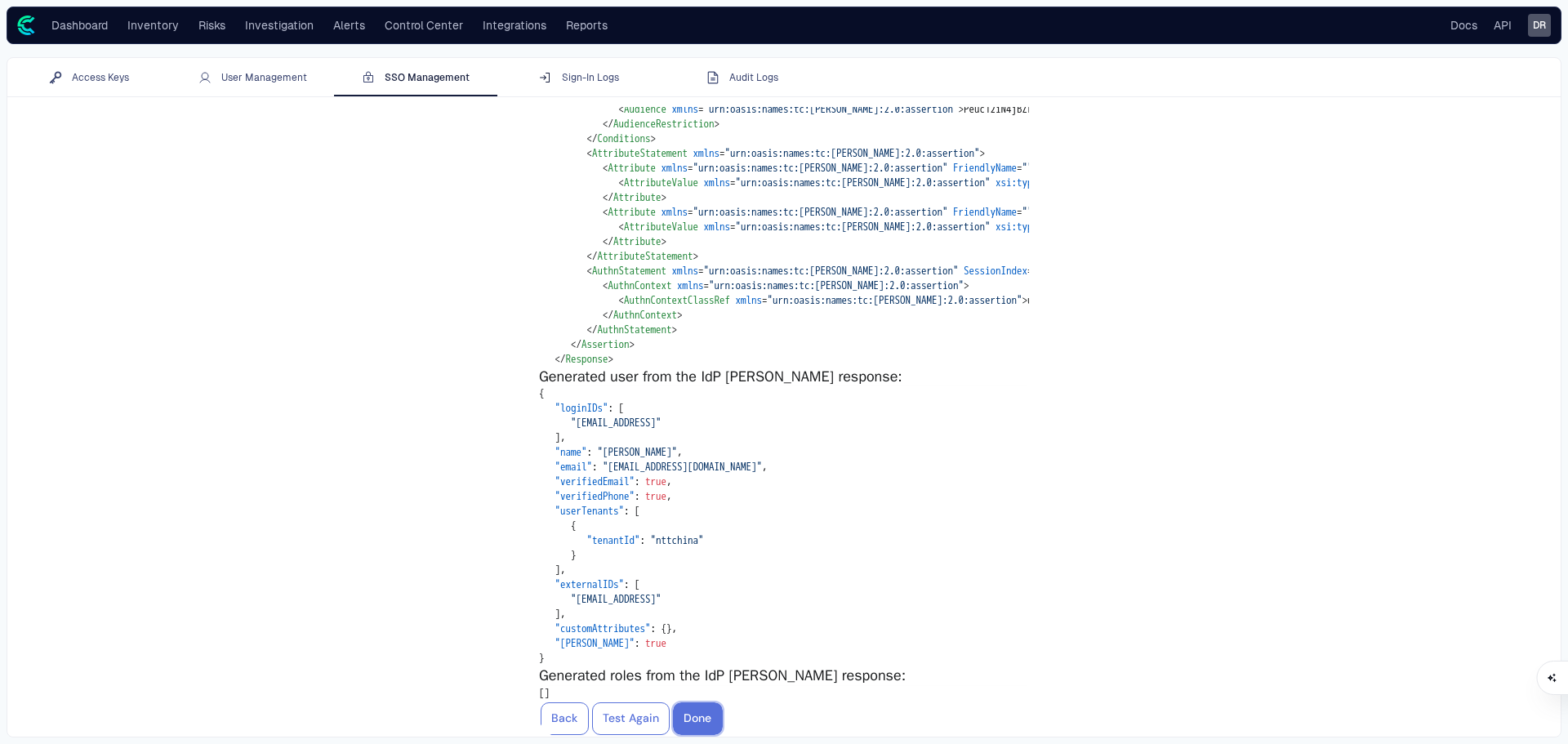 click on "Done" at bounding box center (697, 719) 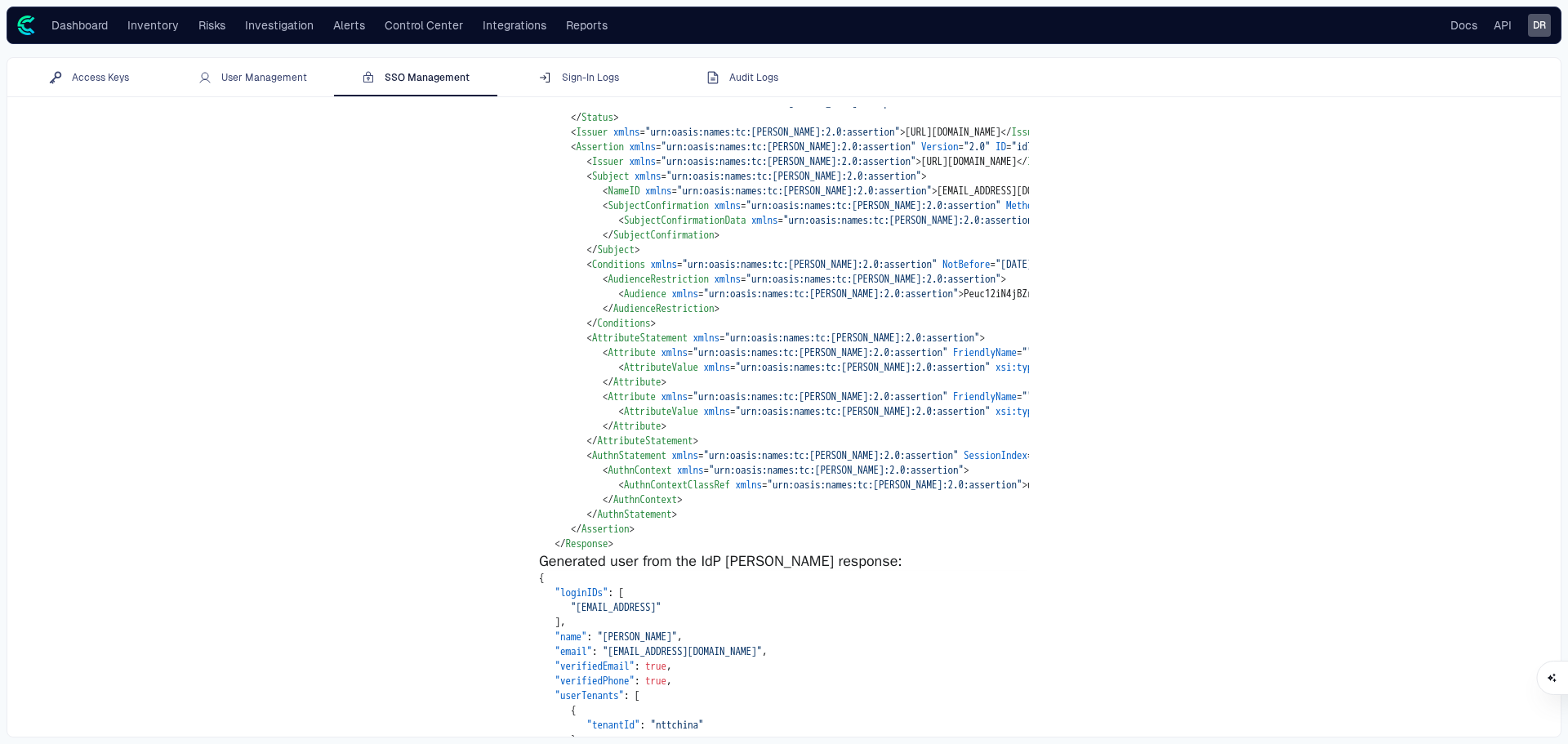 scroll, scrollTop: 0, scrollLeft: 0, axis: both 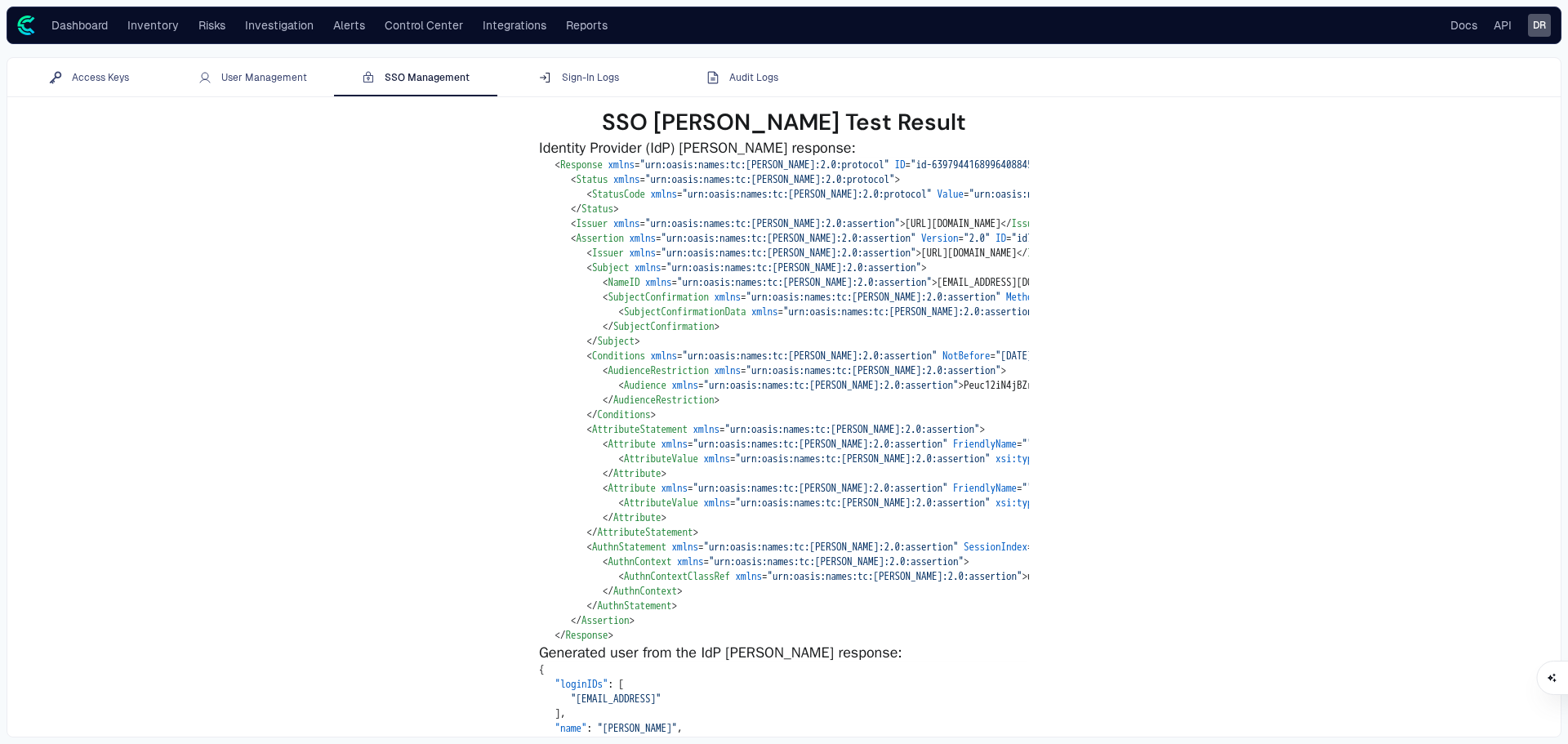 click on "SSO Management" at bounding box center (416, 78) 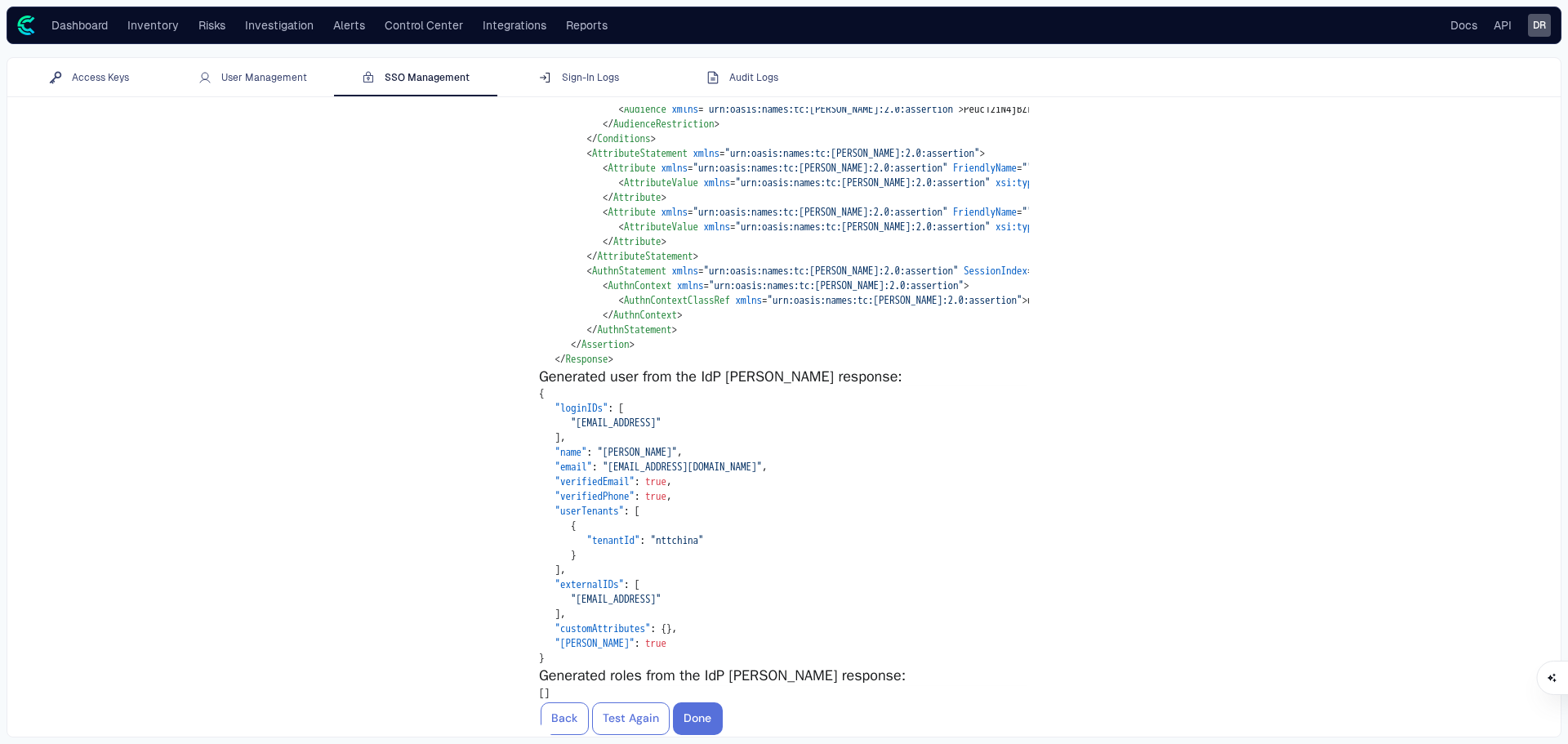 scroll, scrollTop: 559, scrollLeft: 0, axis: vertical 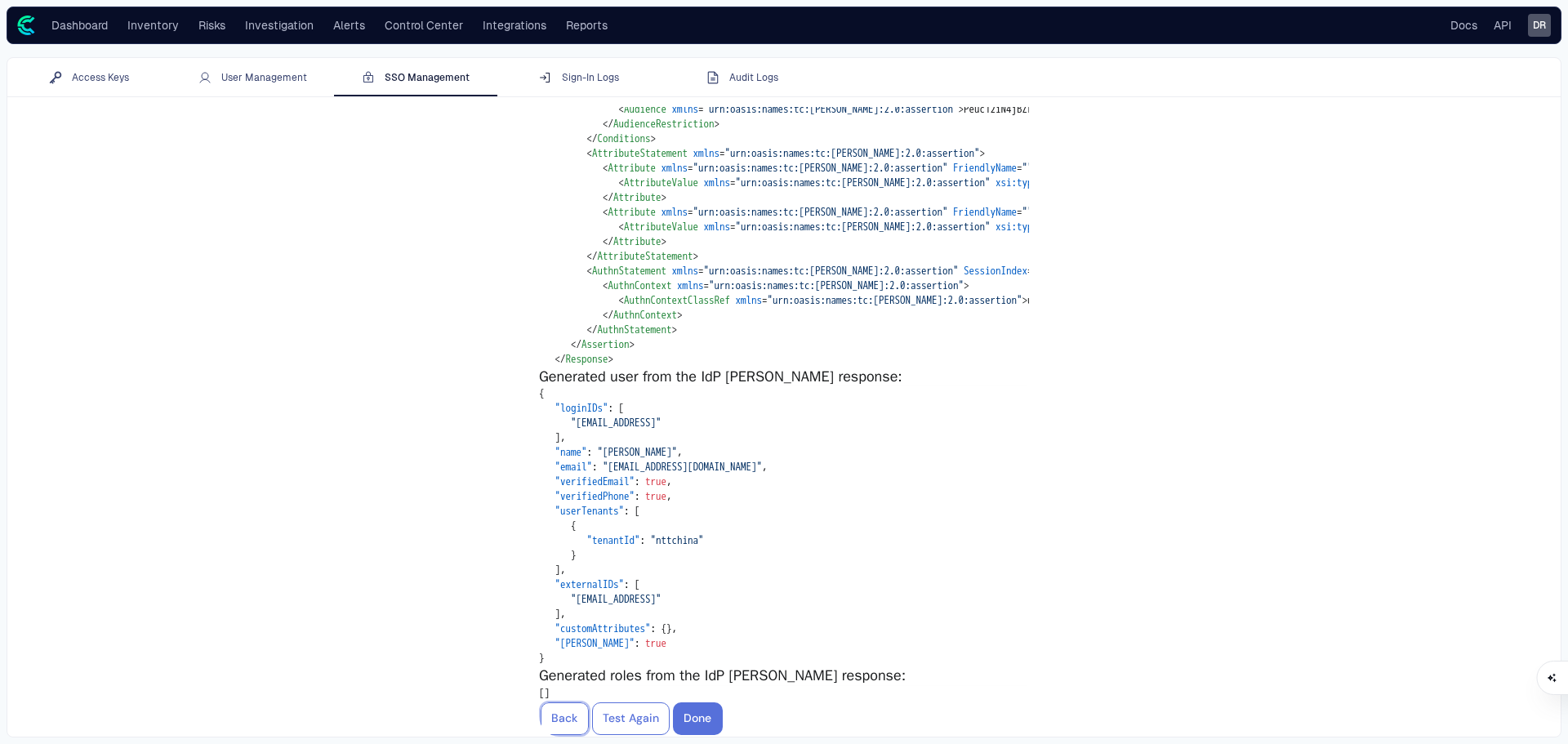 click at bounding box center (564, 719) 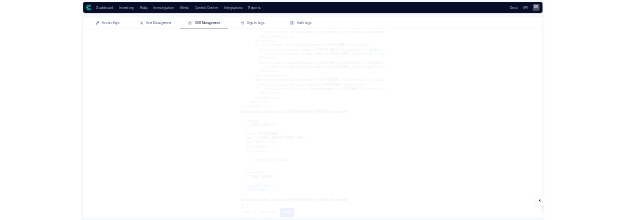 scroll, scrollTop: 0, scrollLeft: 0, axis: both 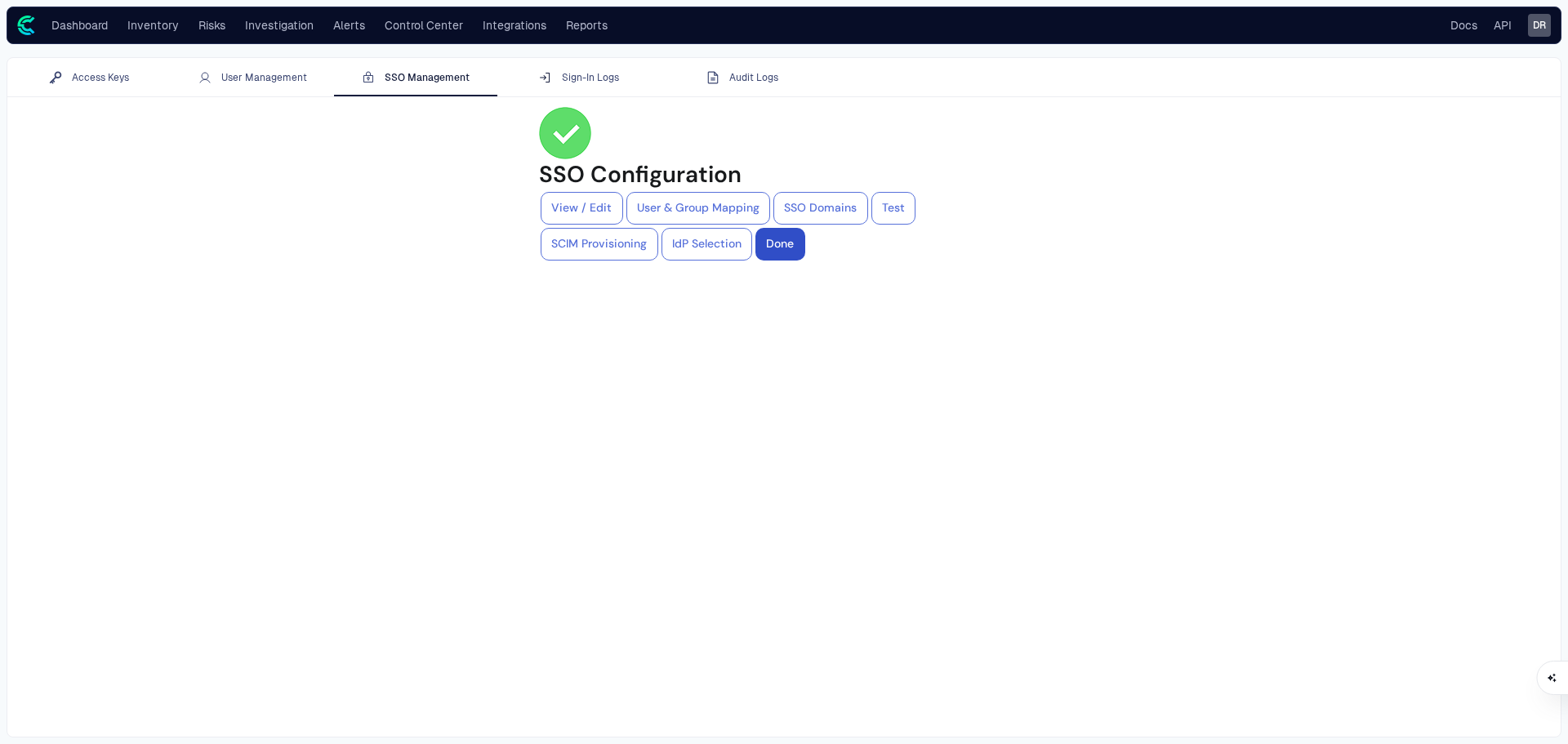 click at bounding box center (780, 244) 